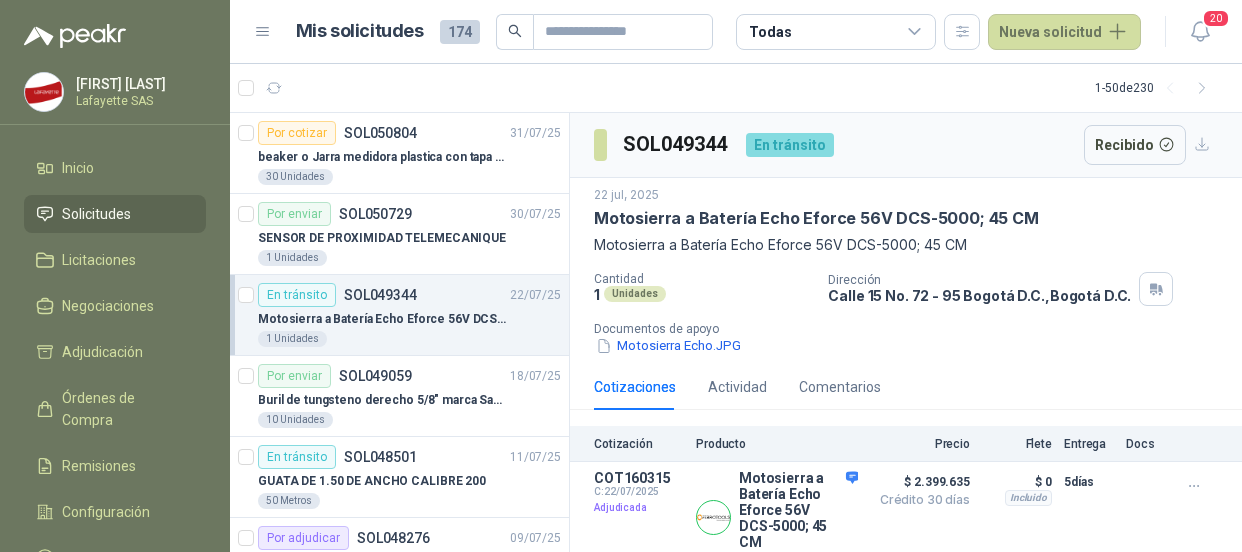 scroll, scrollTop: 0, scrollLeft: 0, axis: both 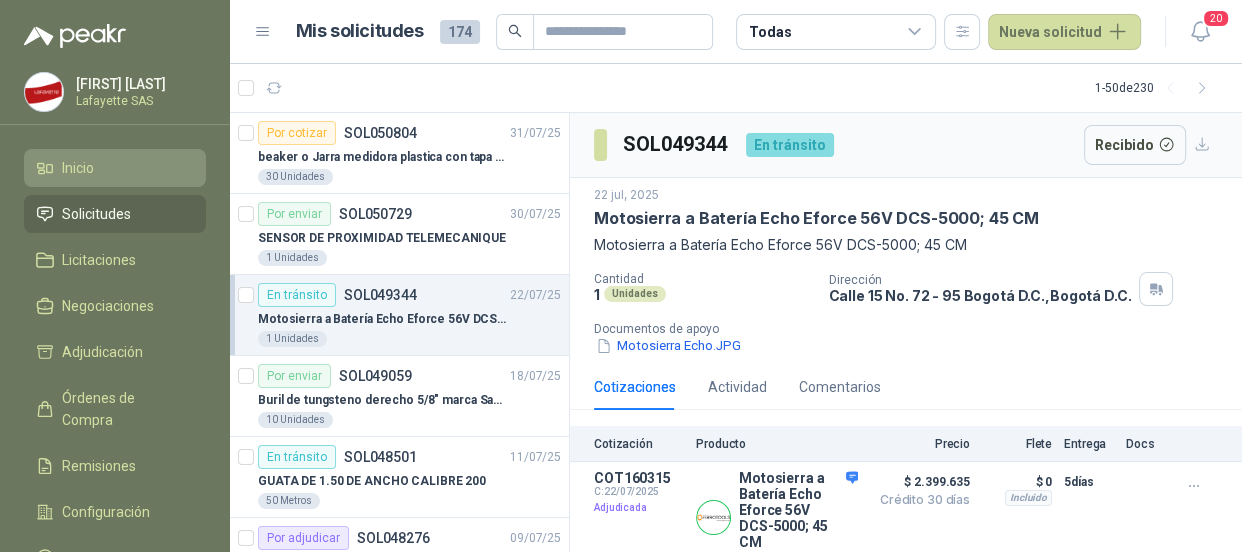click on "Inicio" at bounding box center (78, 168) 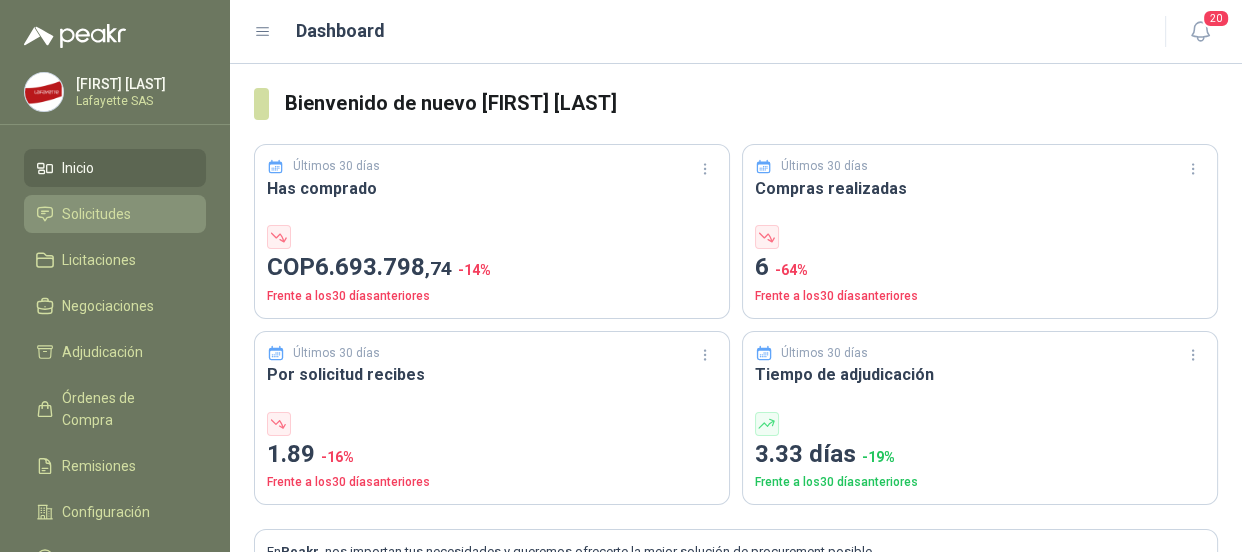 click on "Solicitudes" at bounding box center (96, 214) 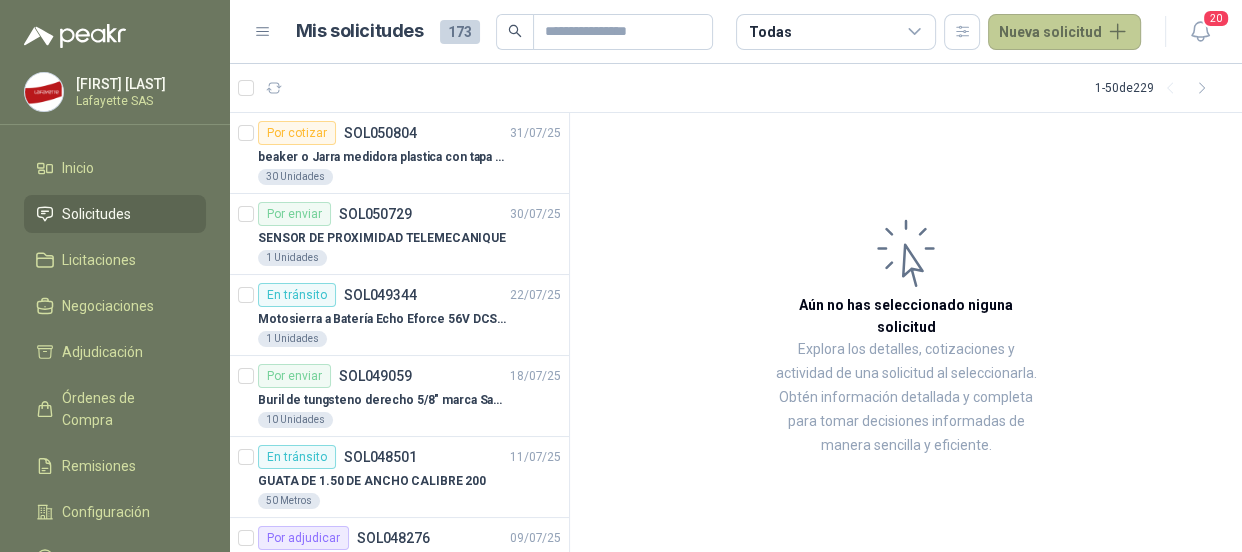 click on "Nueva solicitud" at bounding box center (1064, 32) 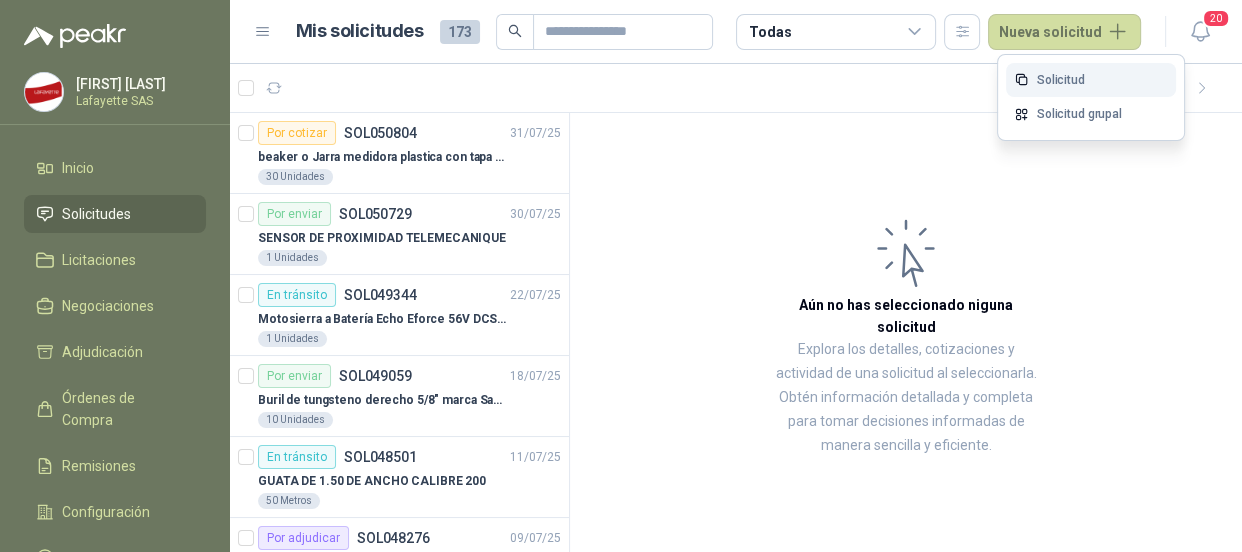 click on "Solicitud" at bounding box center [1091, 80] 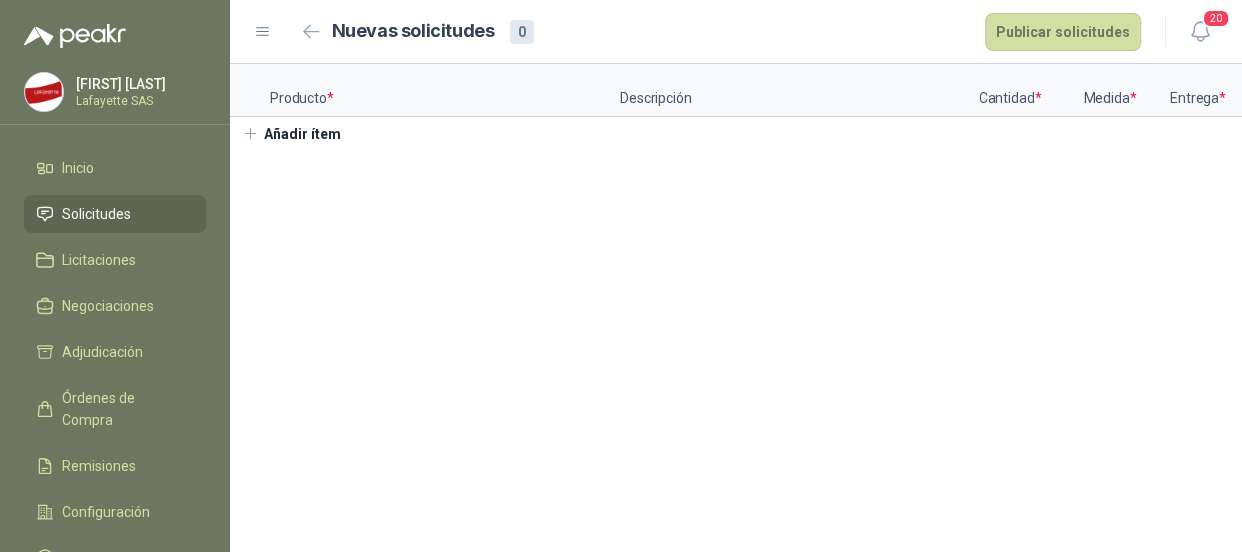 type 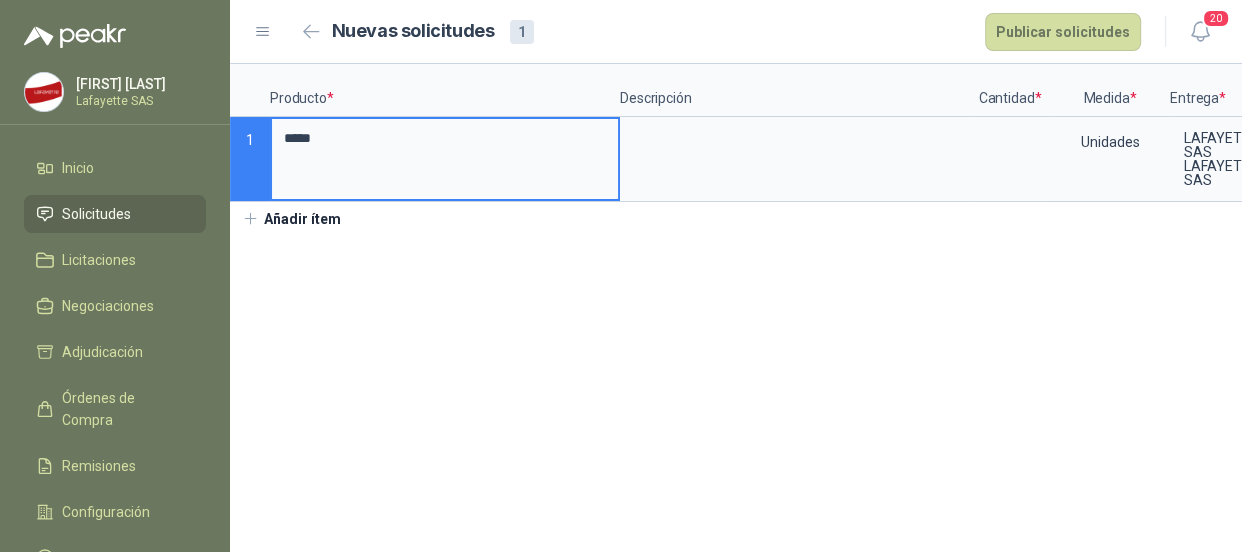 type on "*****" 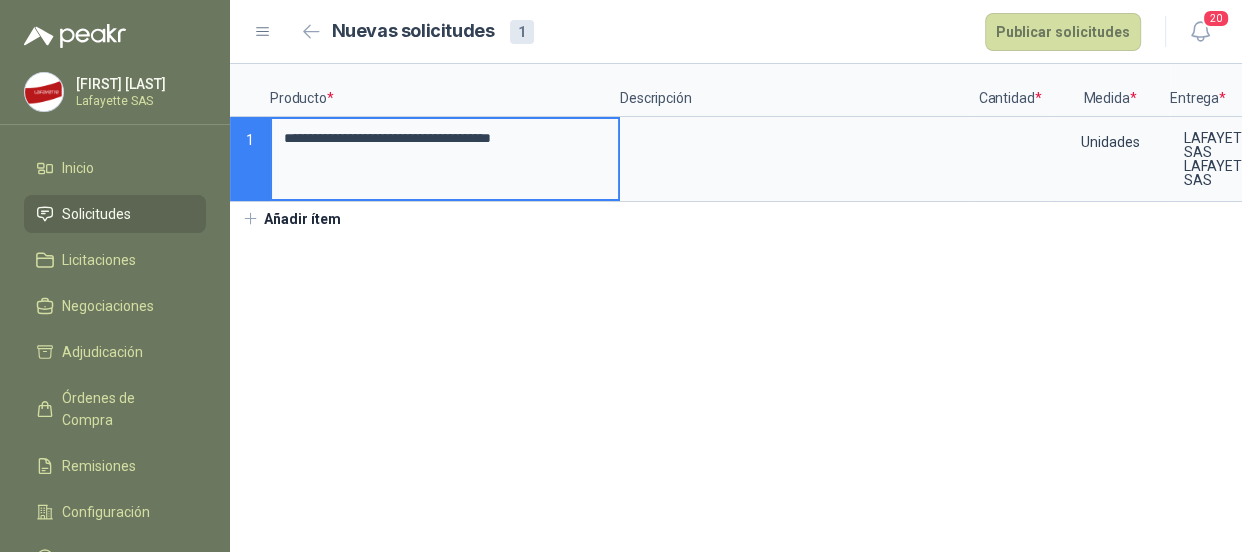 click on "**********" at bounding box center [445, 138] 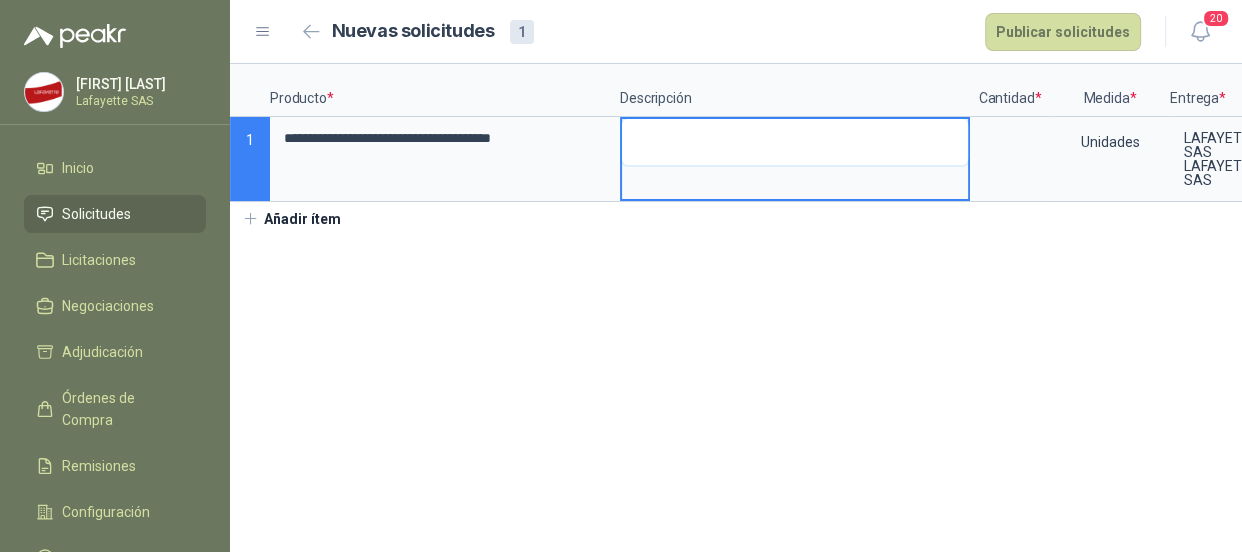 type 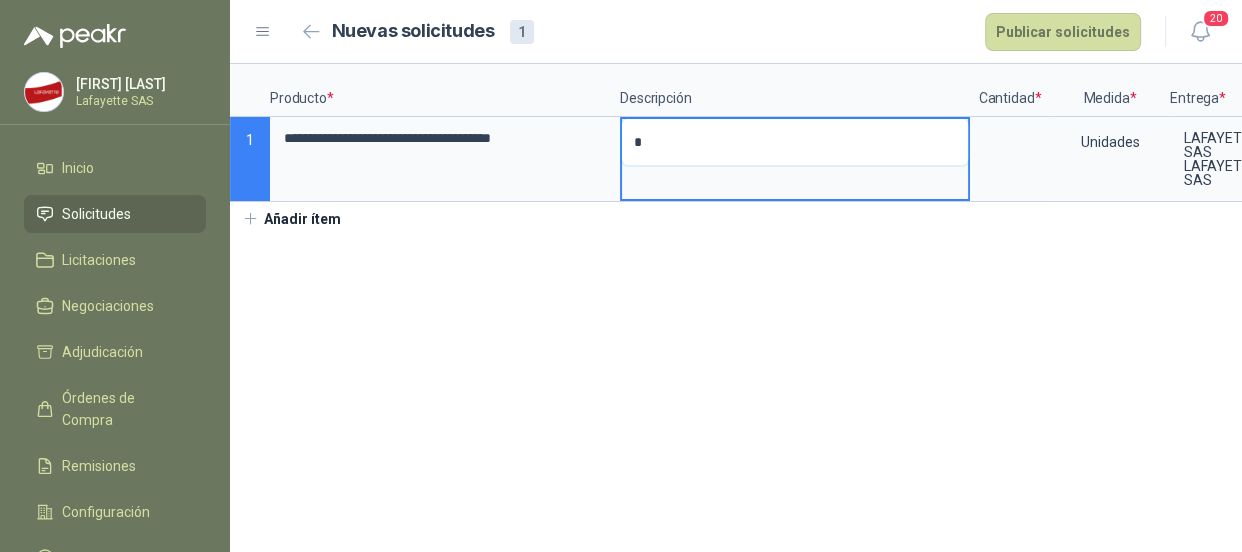 type 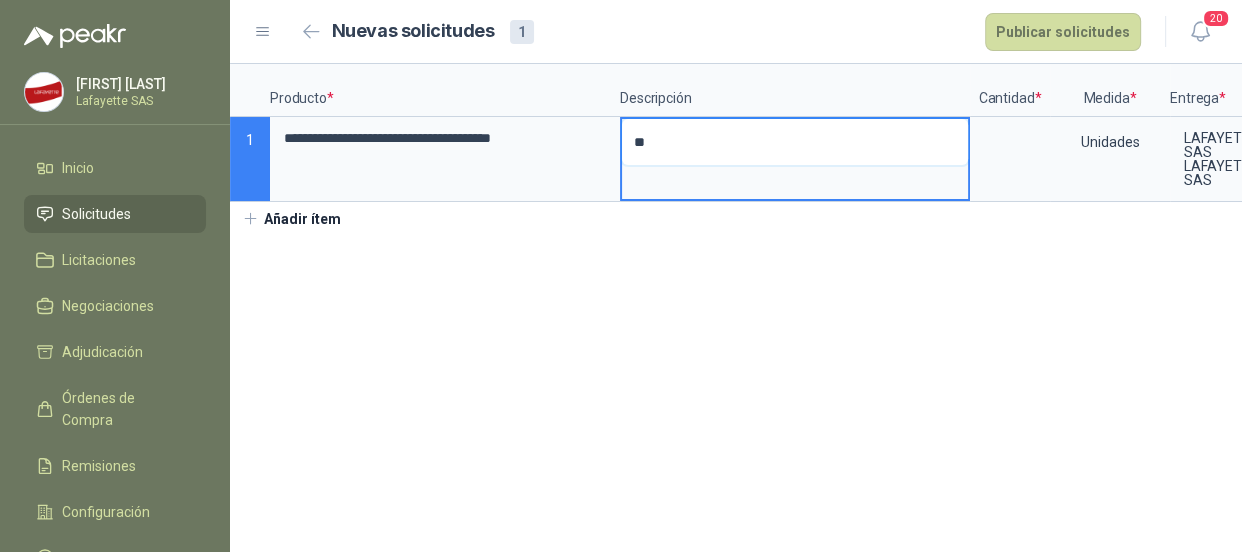 type 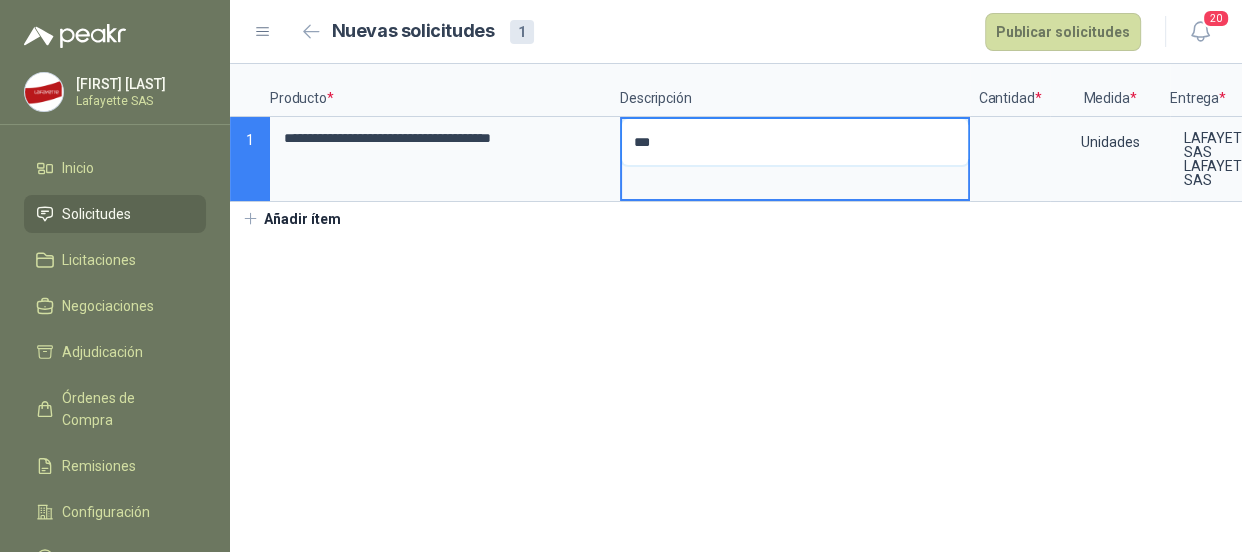 type 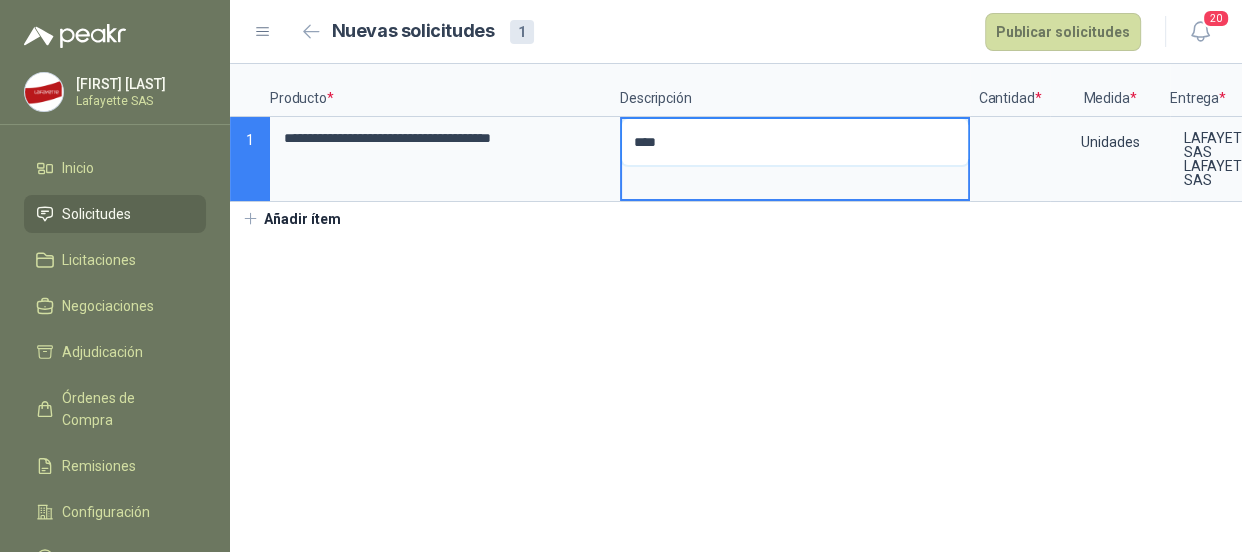 type 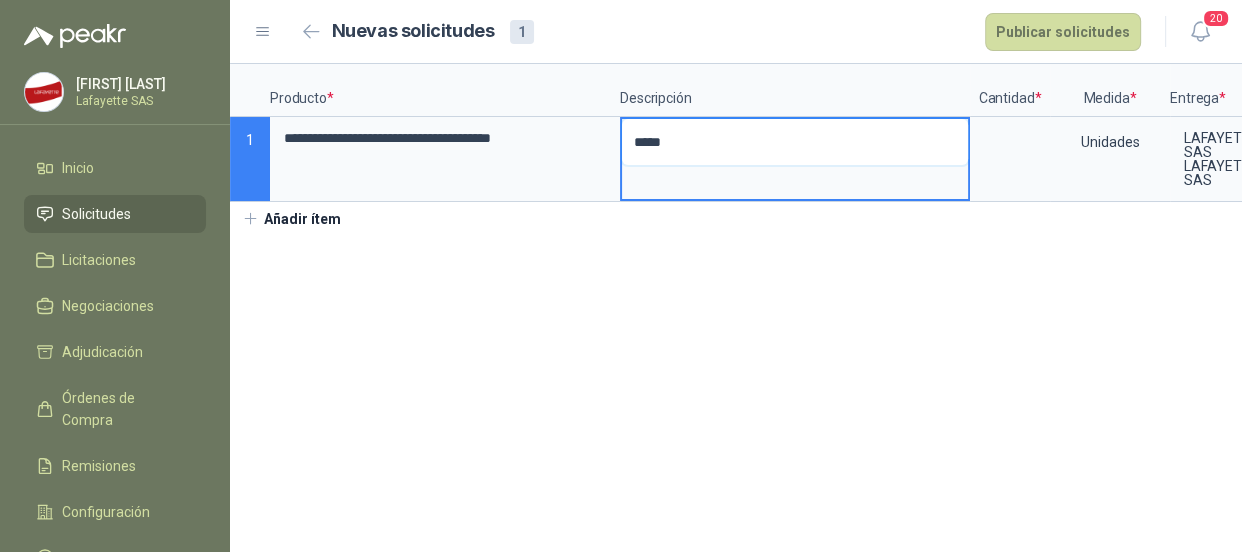 type 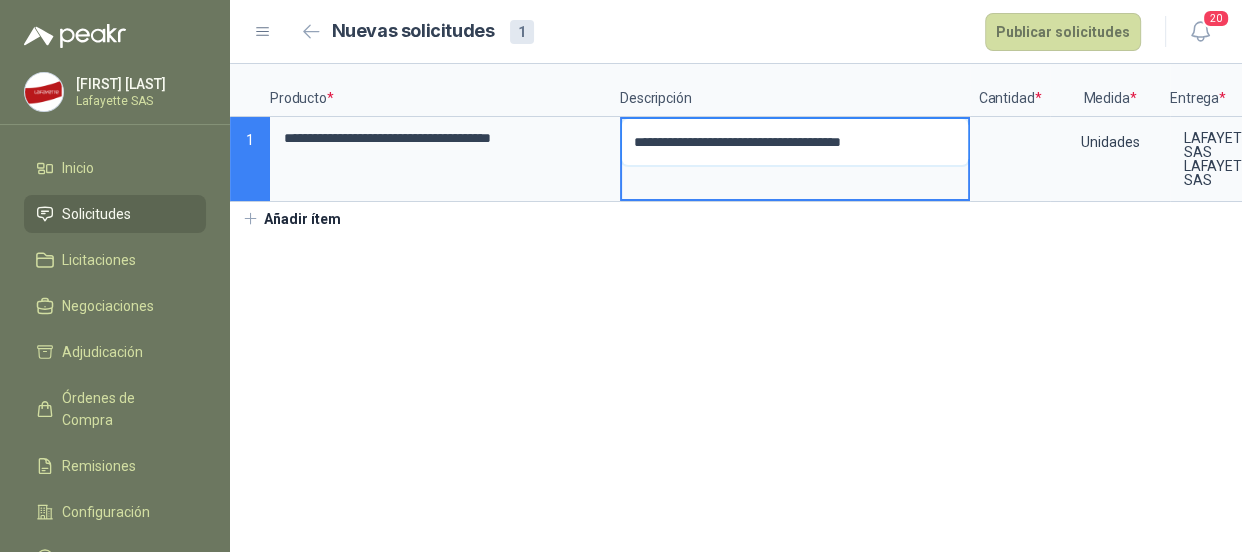 click on "**********" at bounding box center (795, 142) 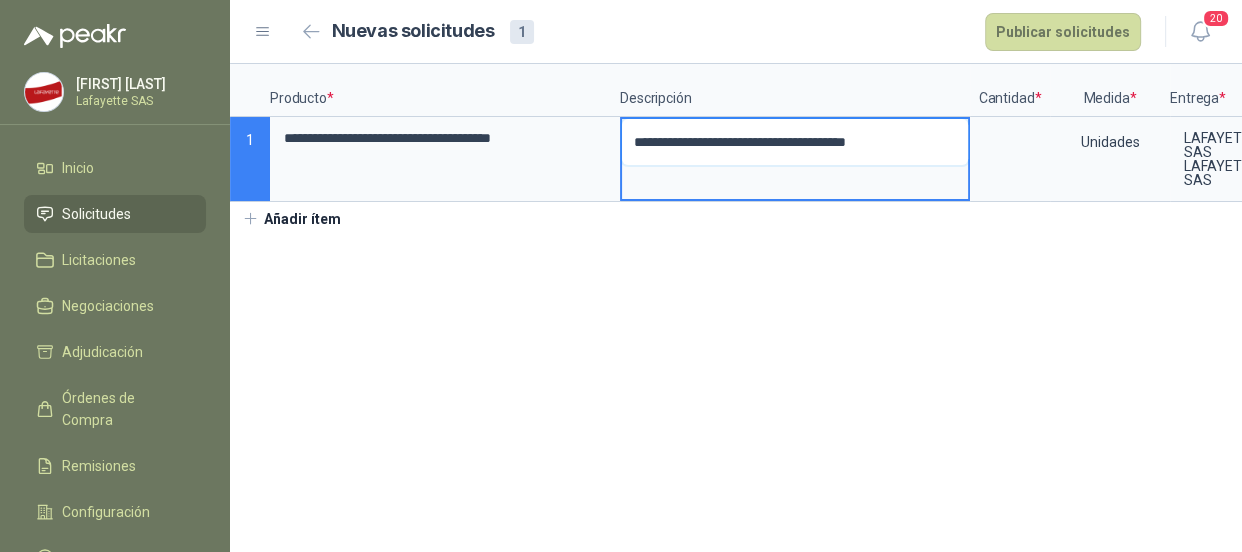 type 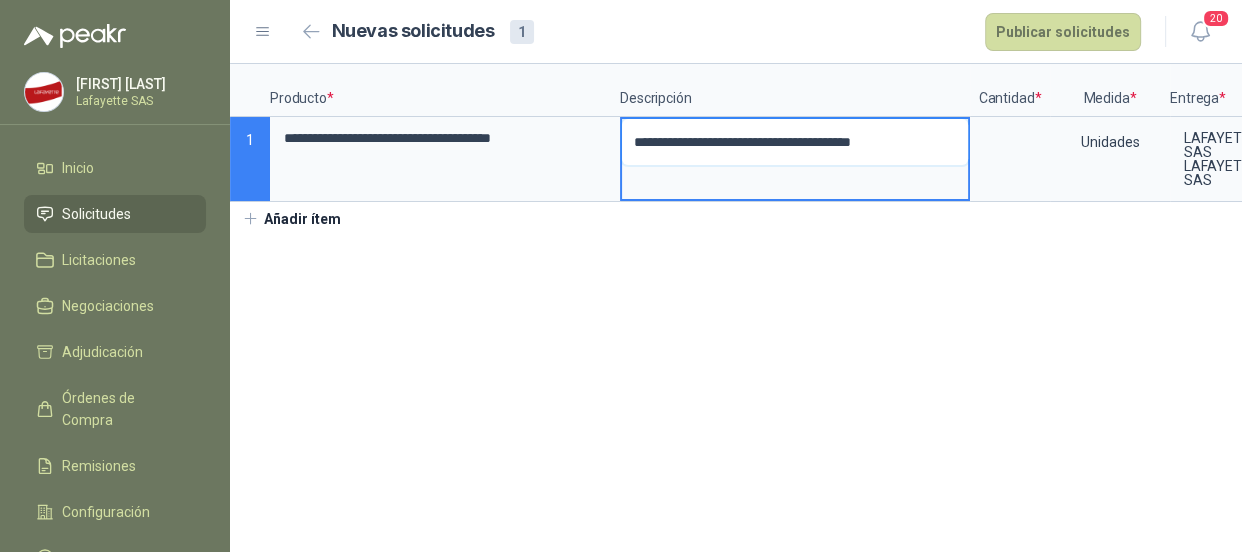 type 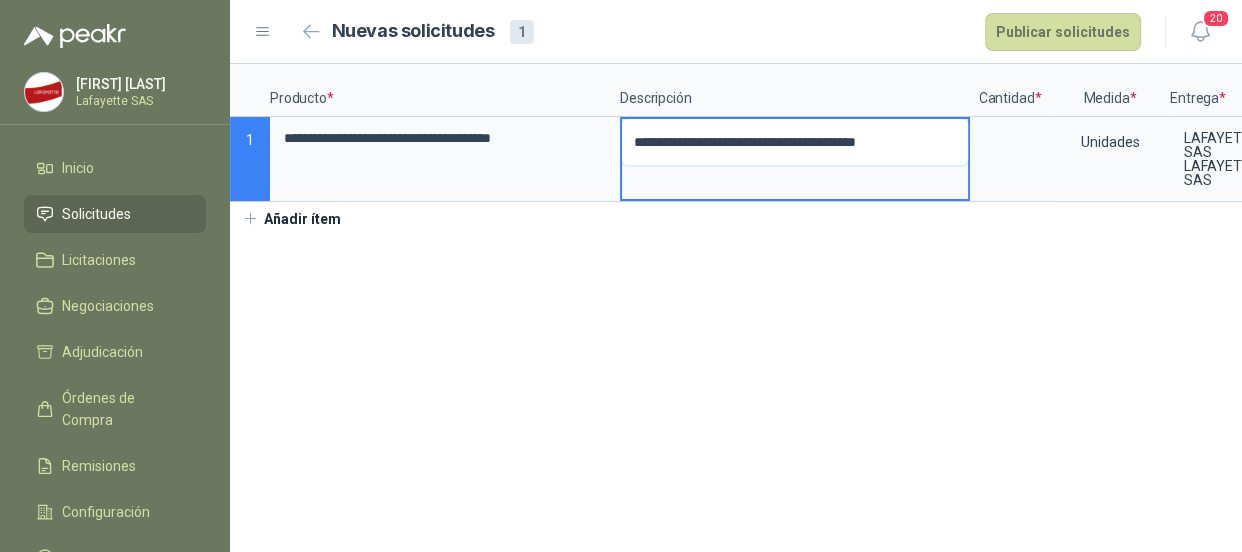 type 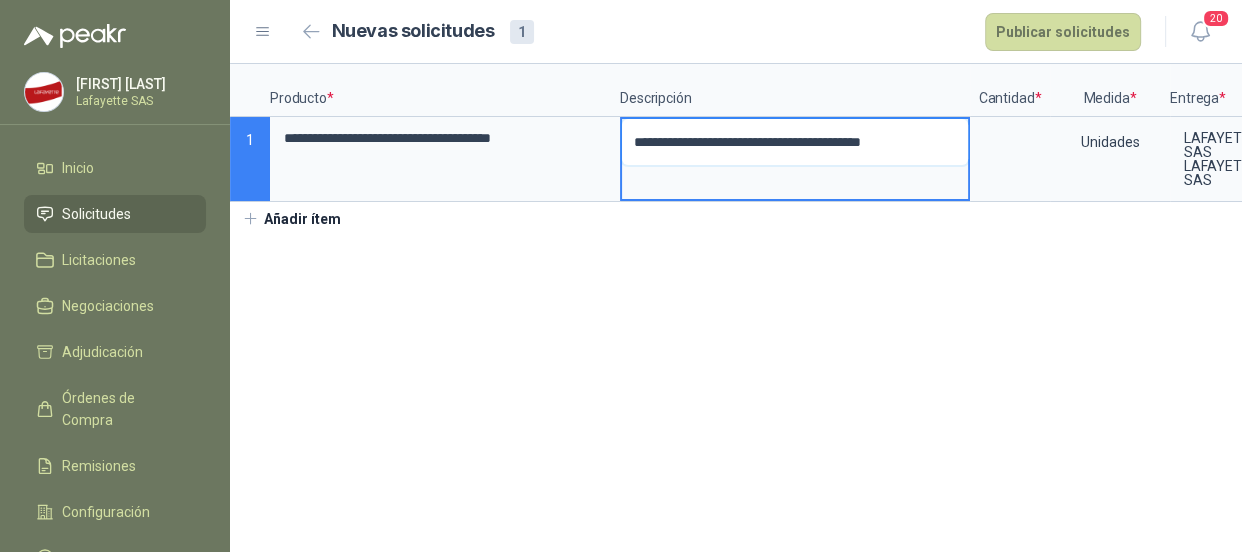type 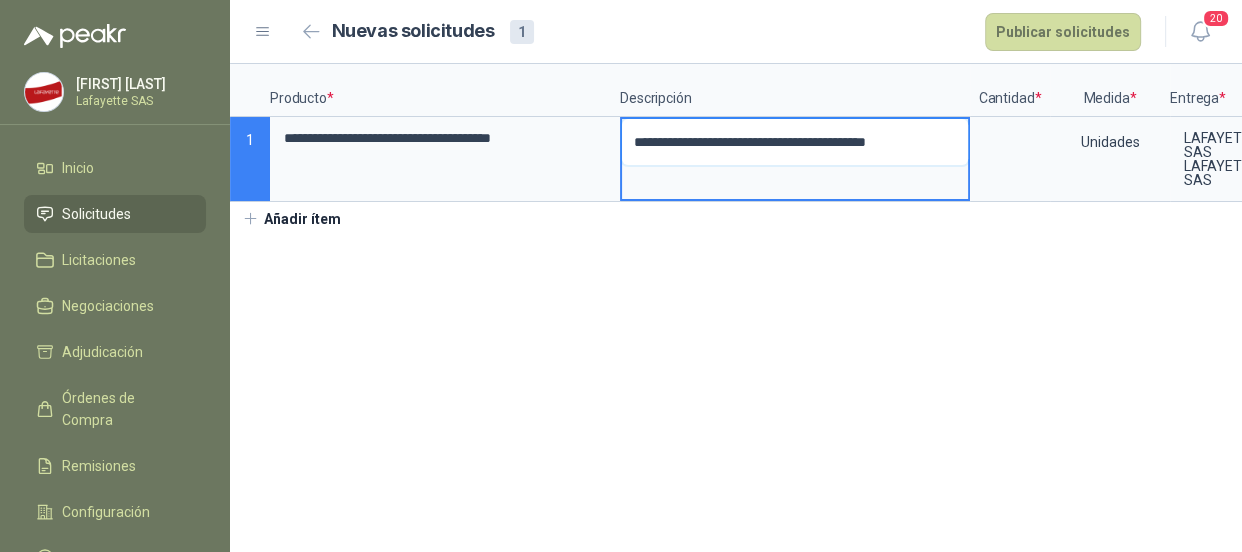 type 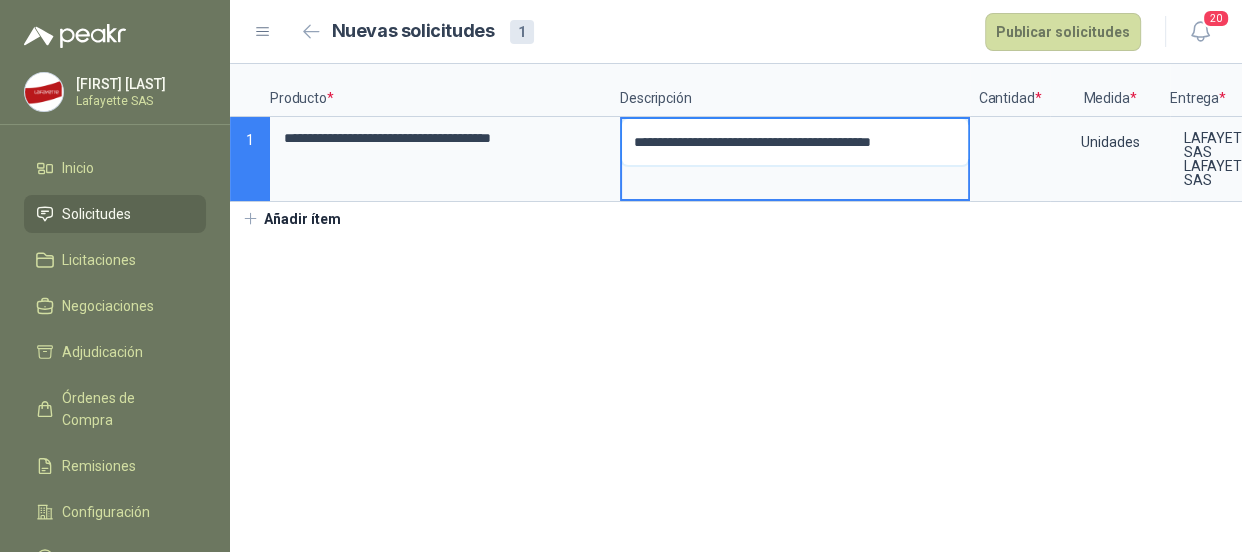 type 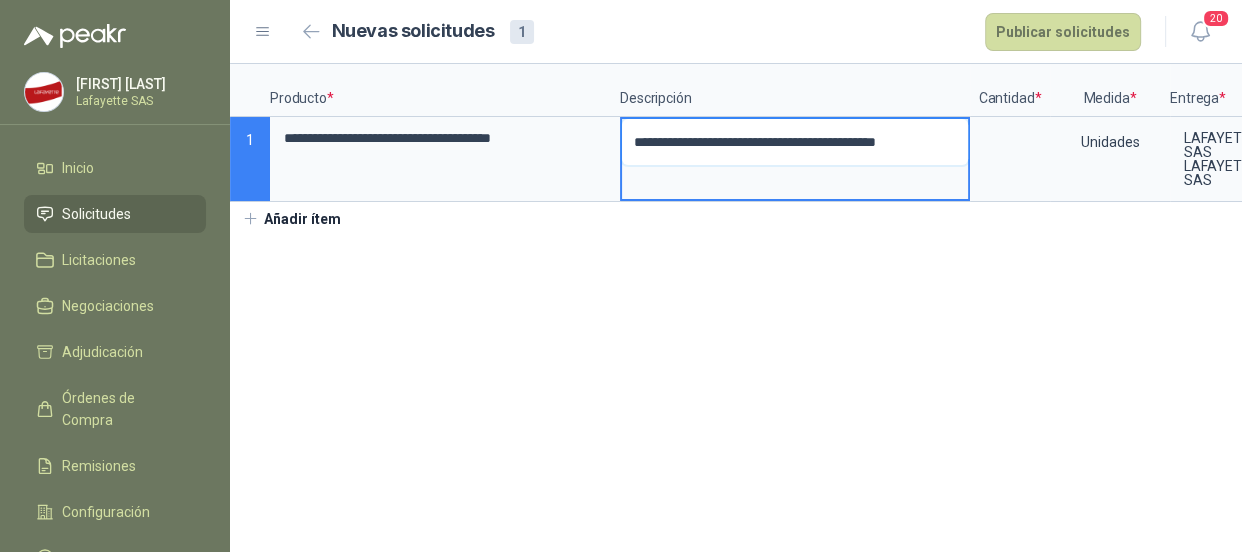 type 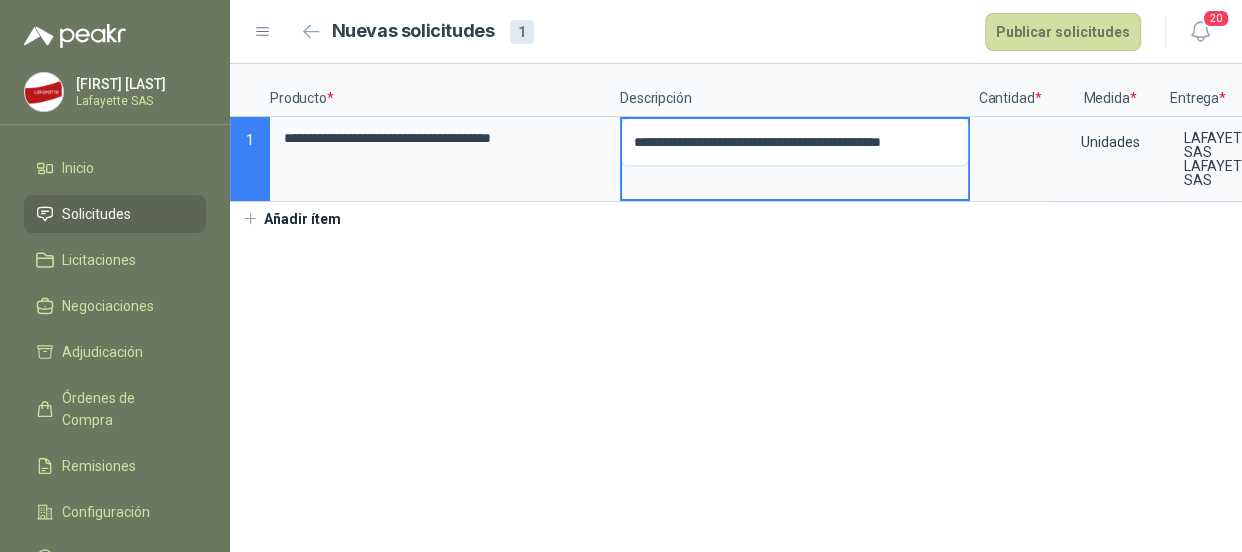 type 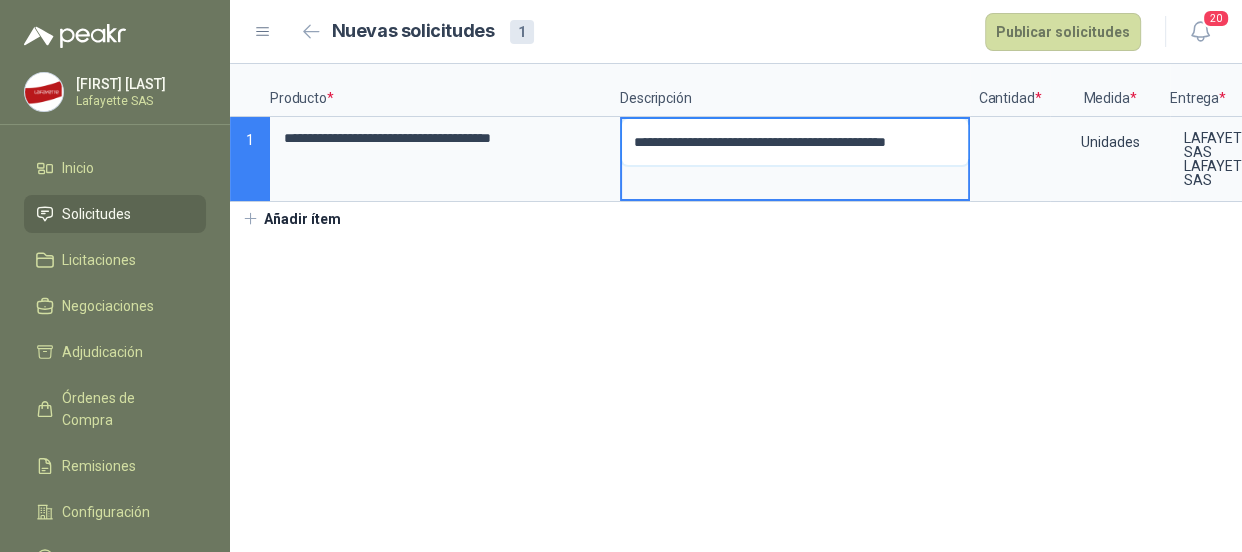 type 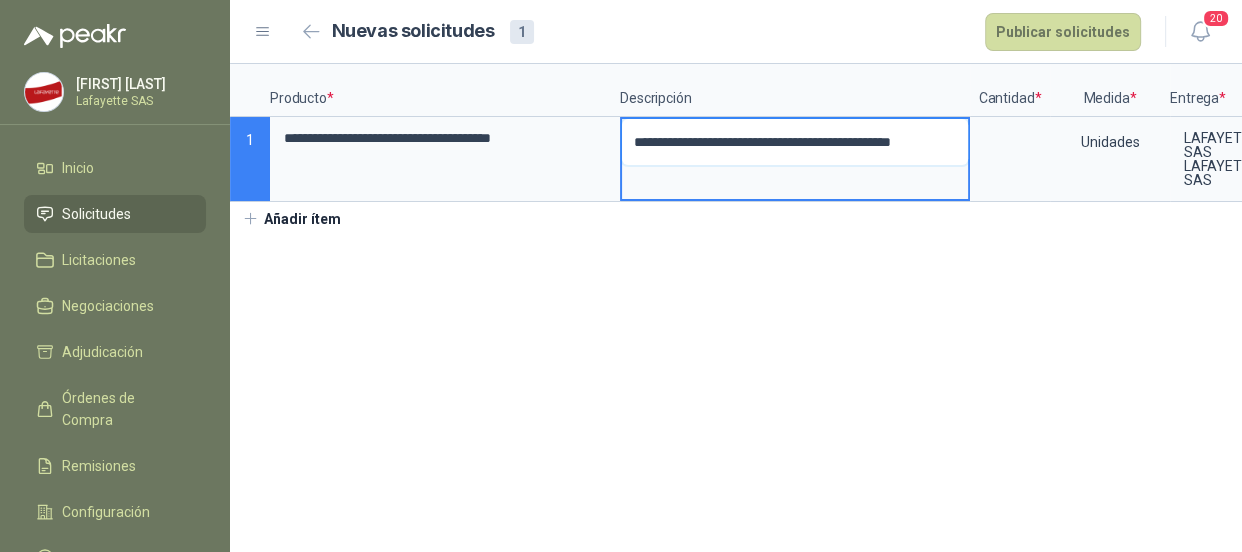 type 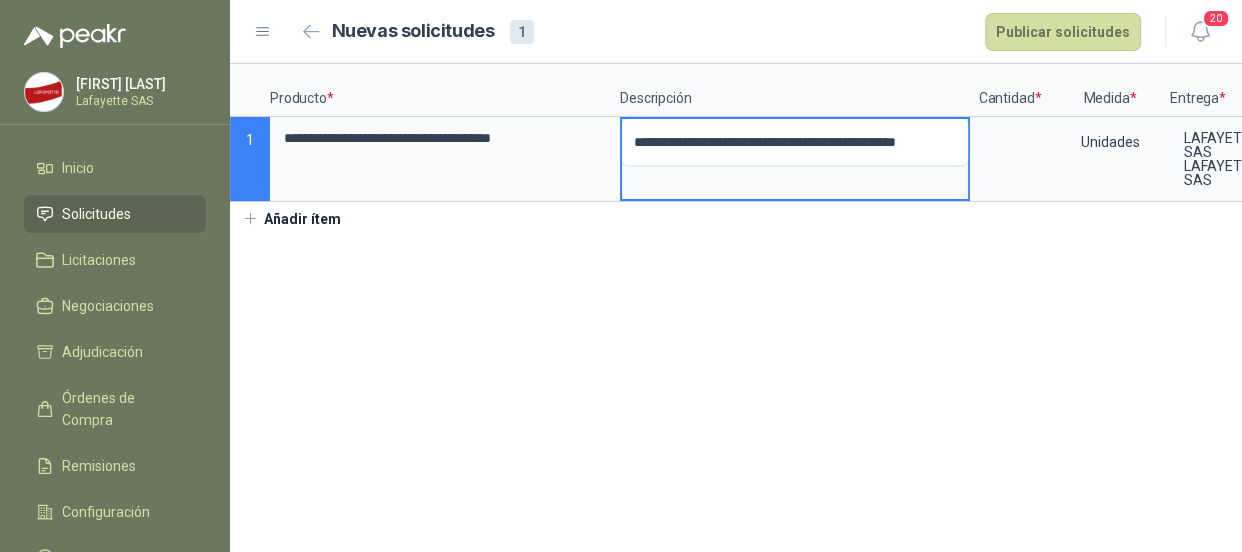 type 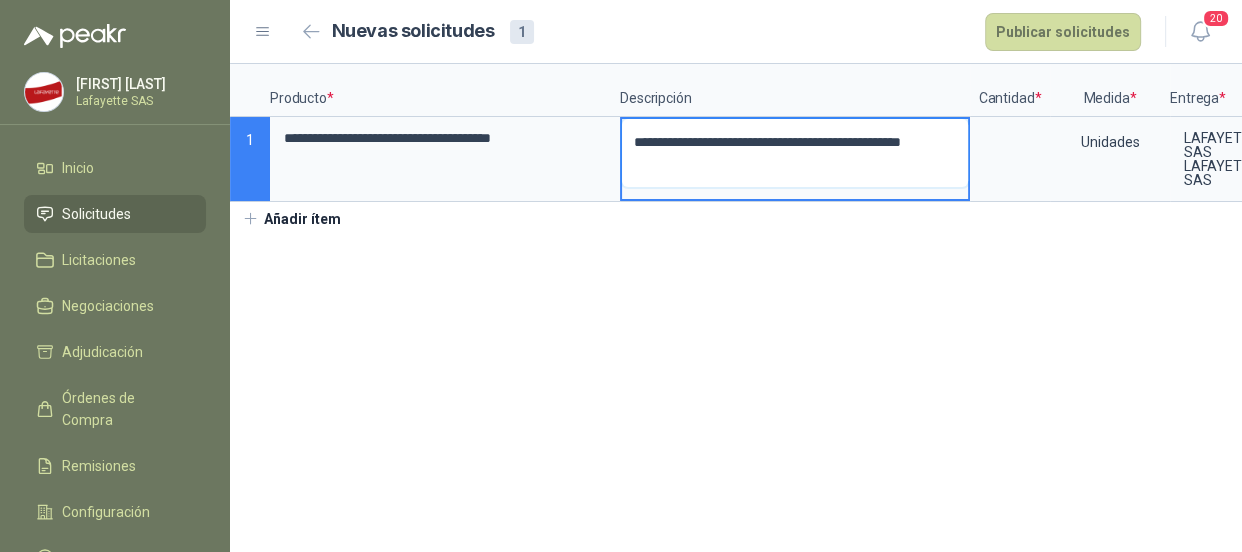 type 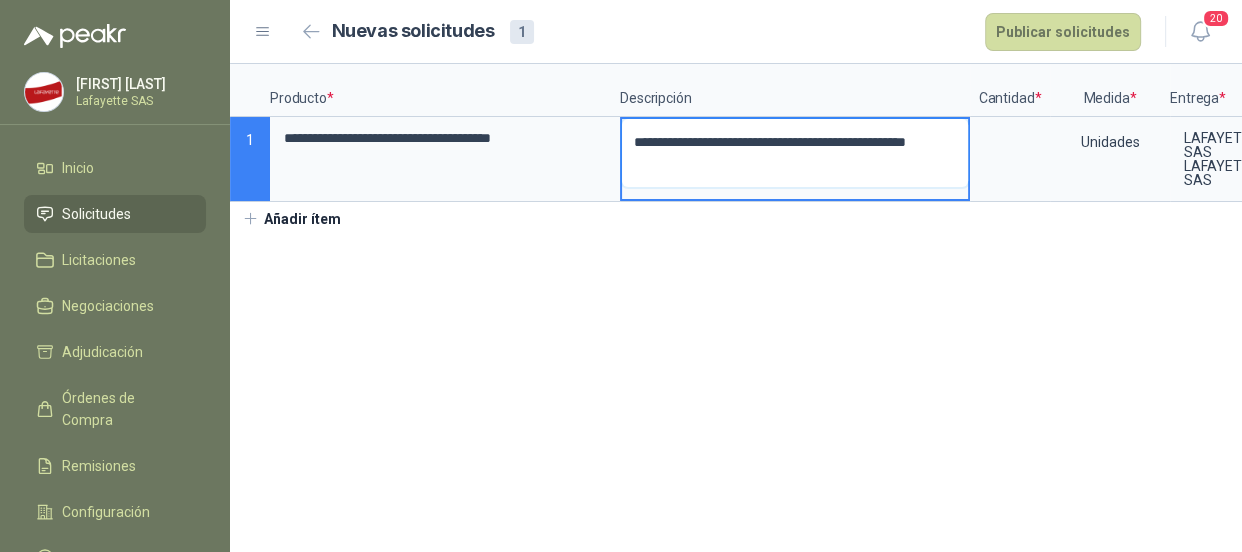 type 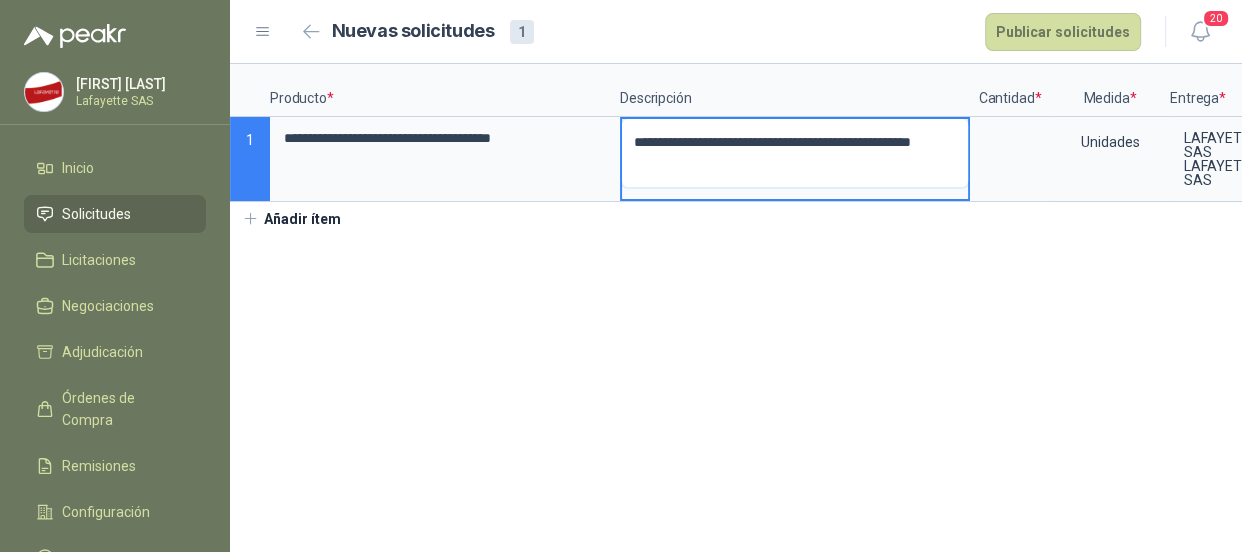 type 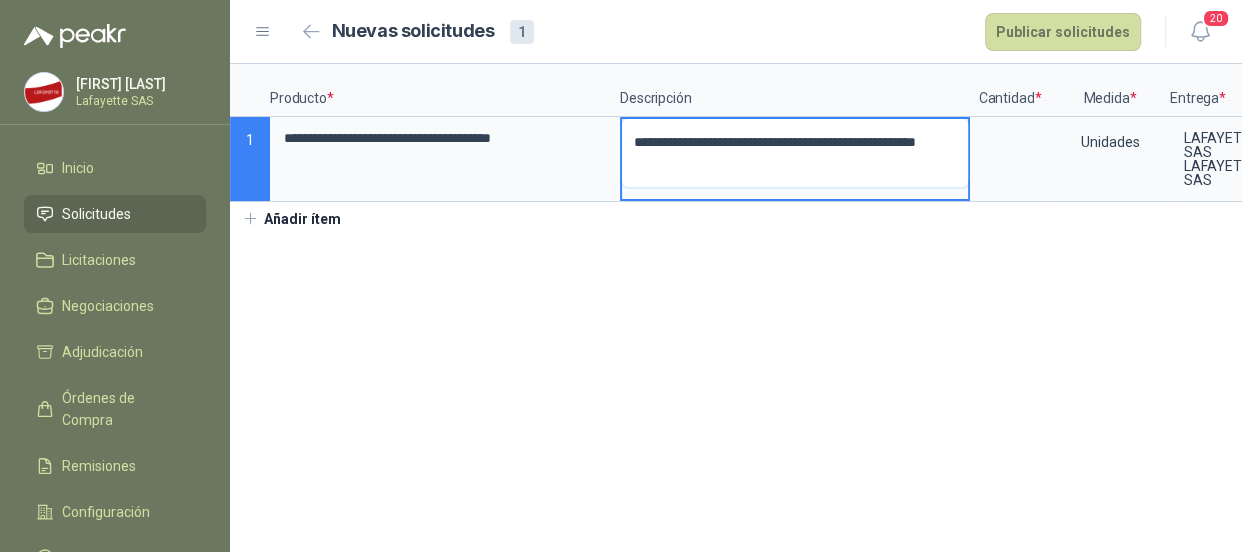 type 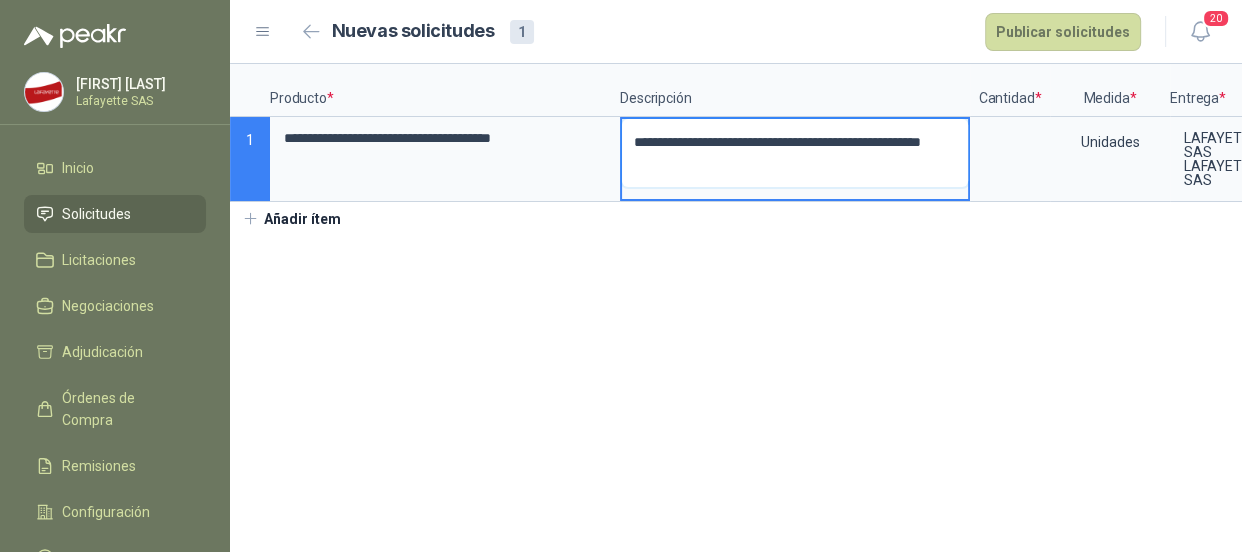 type 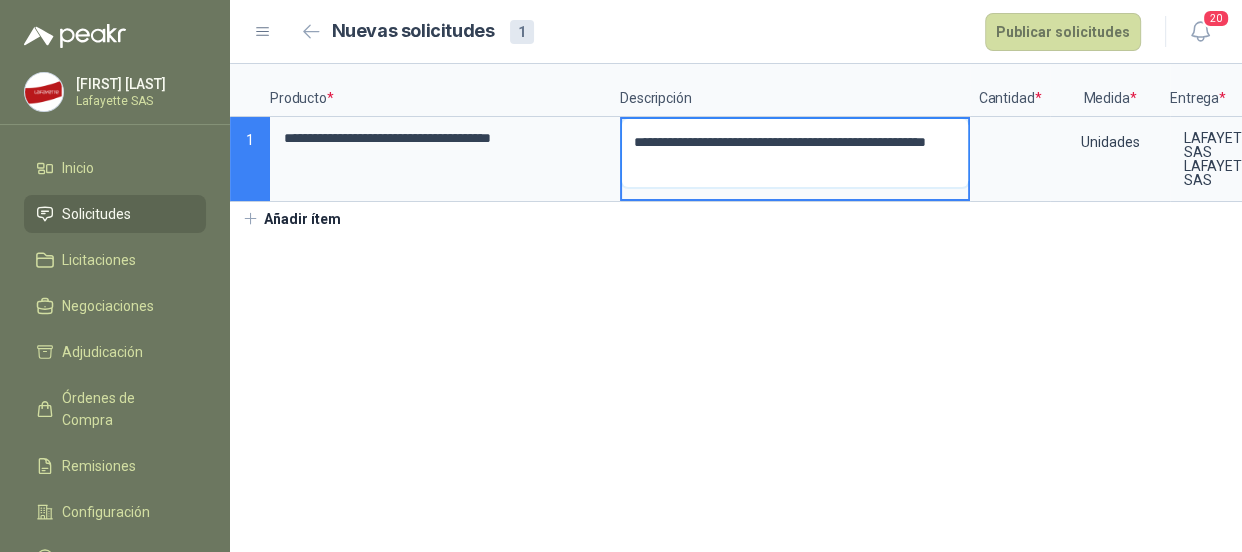 type on "**********" 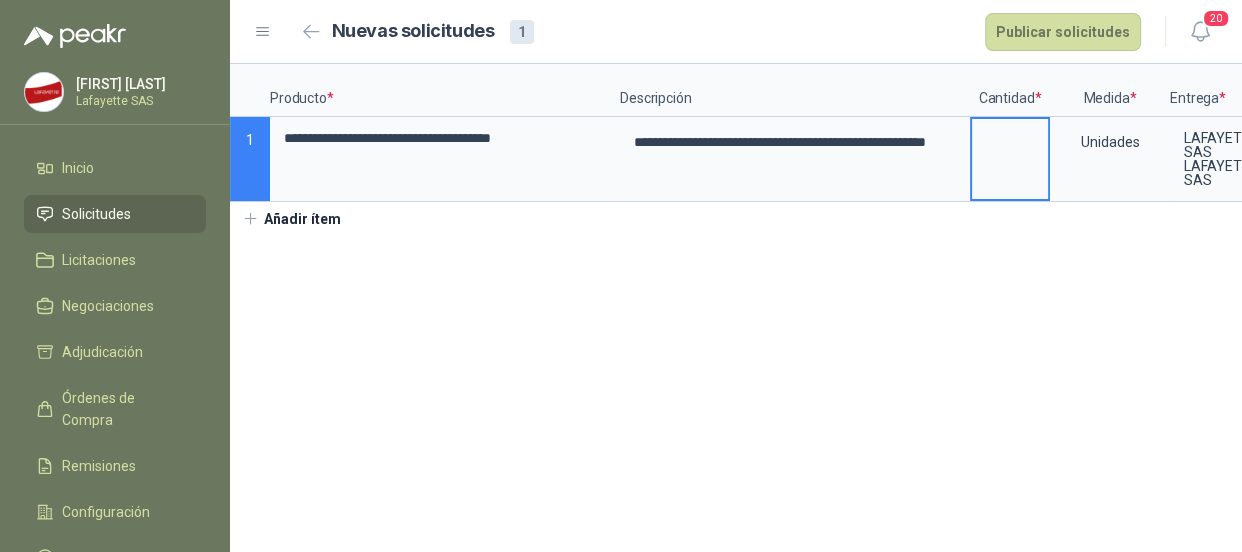 click at bounding box center [1010, 138] 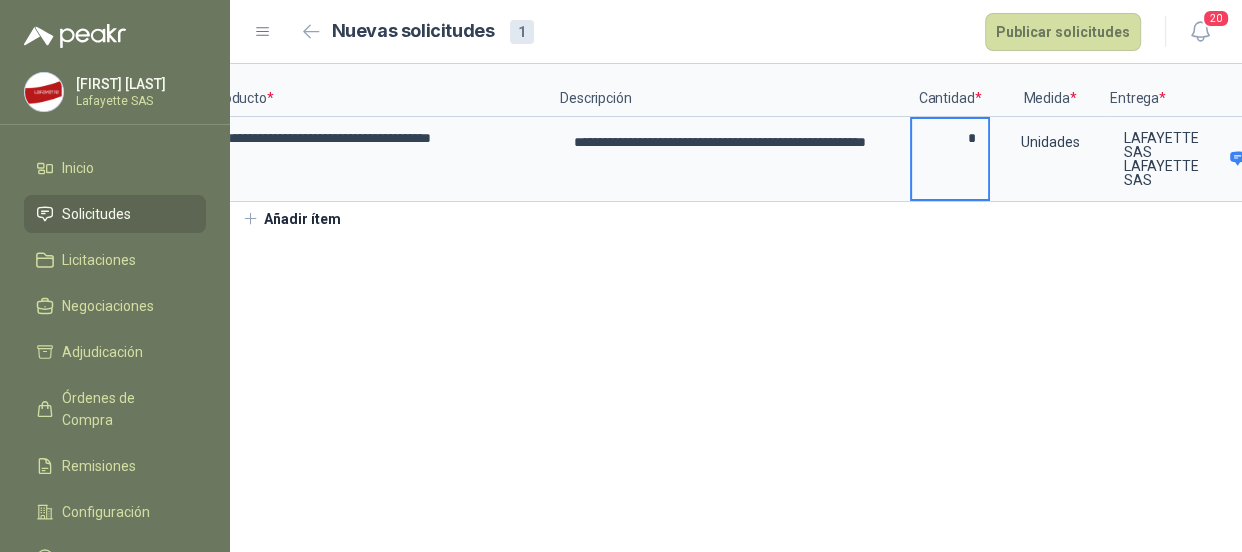 scroll, scrollTop: 0, scrollLeft: 174, axis: horizontal 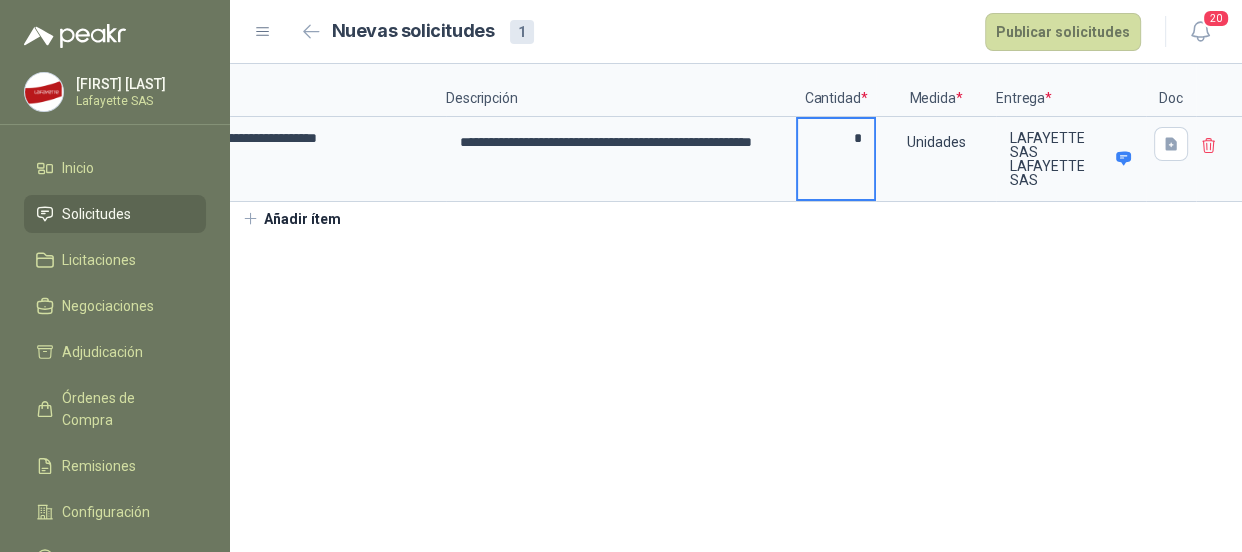 type on "*" 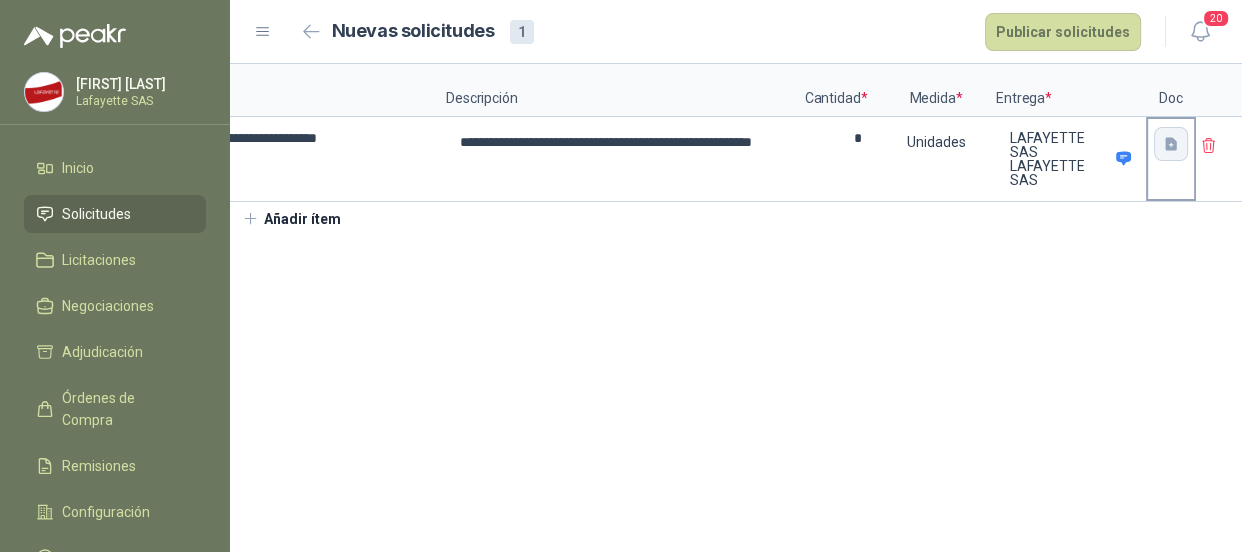 click 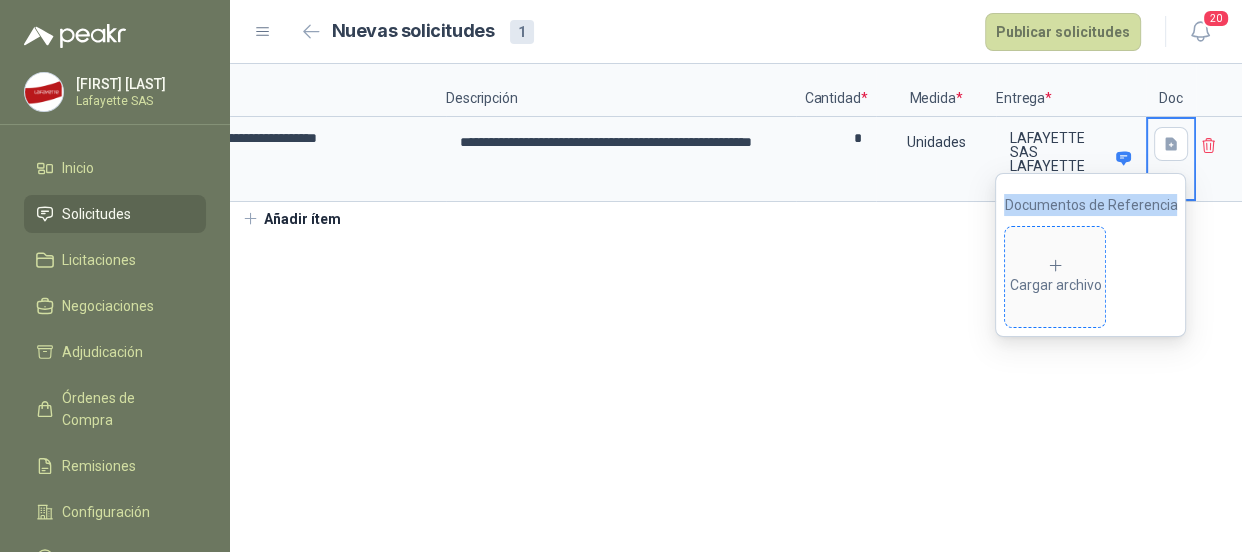 click 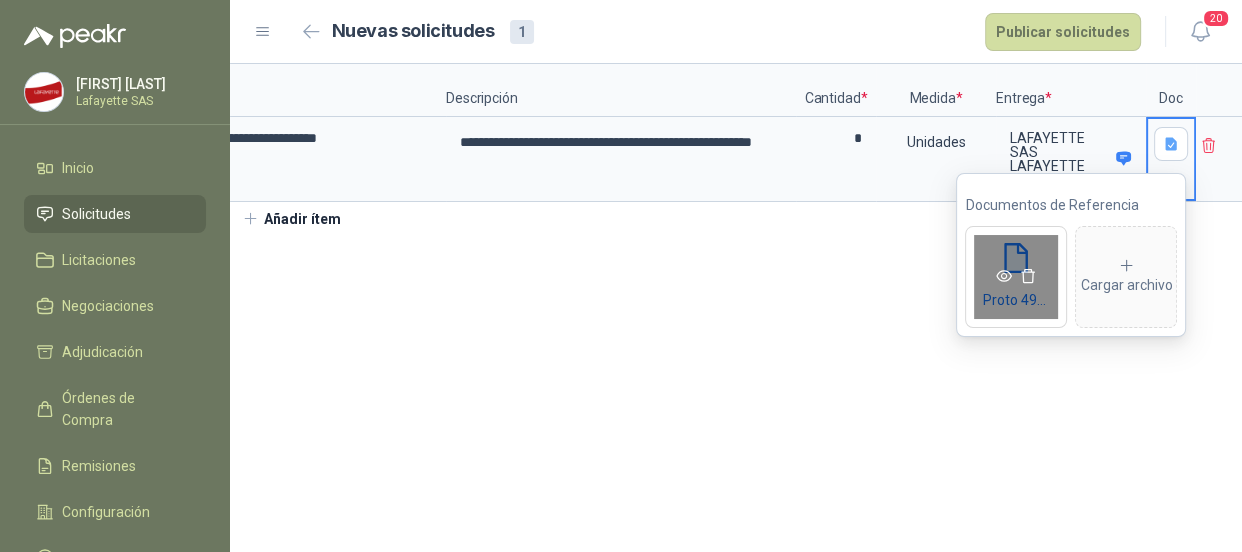 click 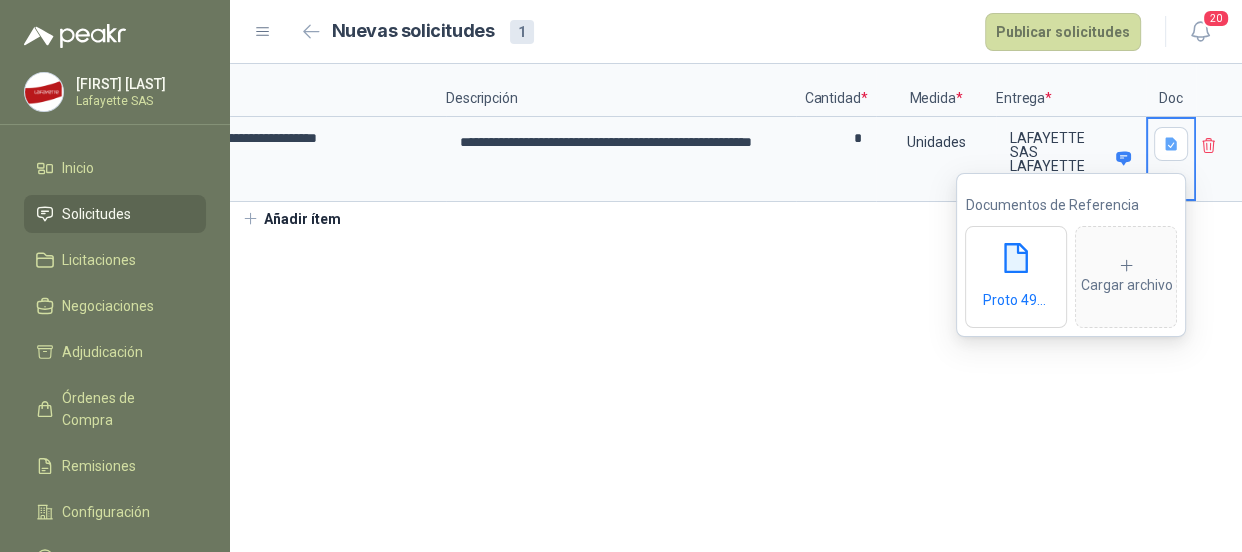 click on "**********" at bounding box center (736, 308) 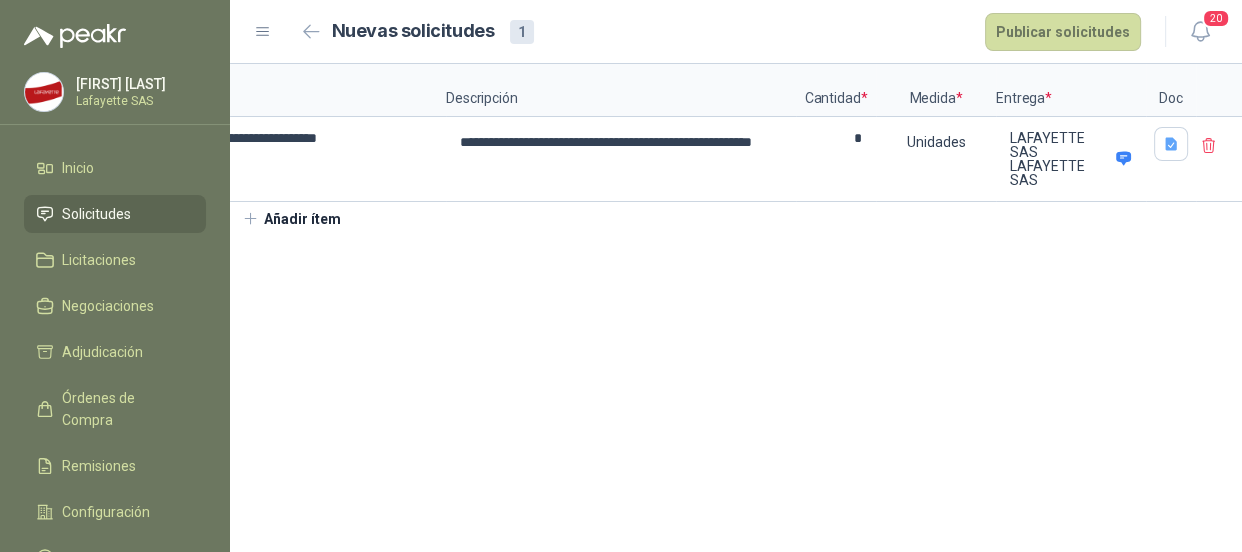 click on "**********" at bounding box center [736, 308] 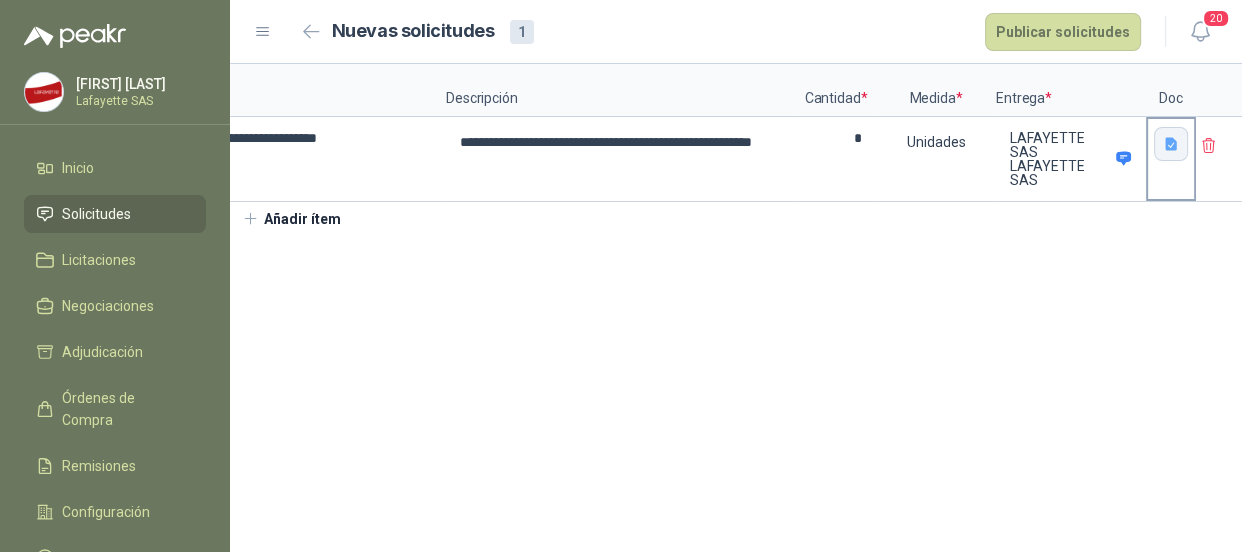 click at bounding box center [1171, 144] 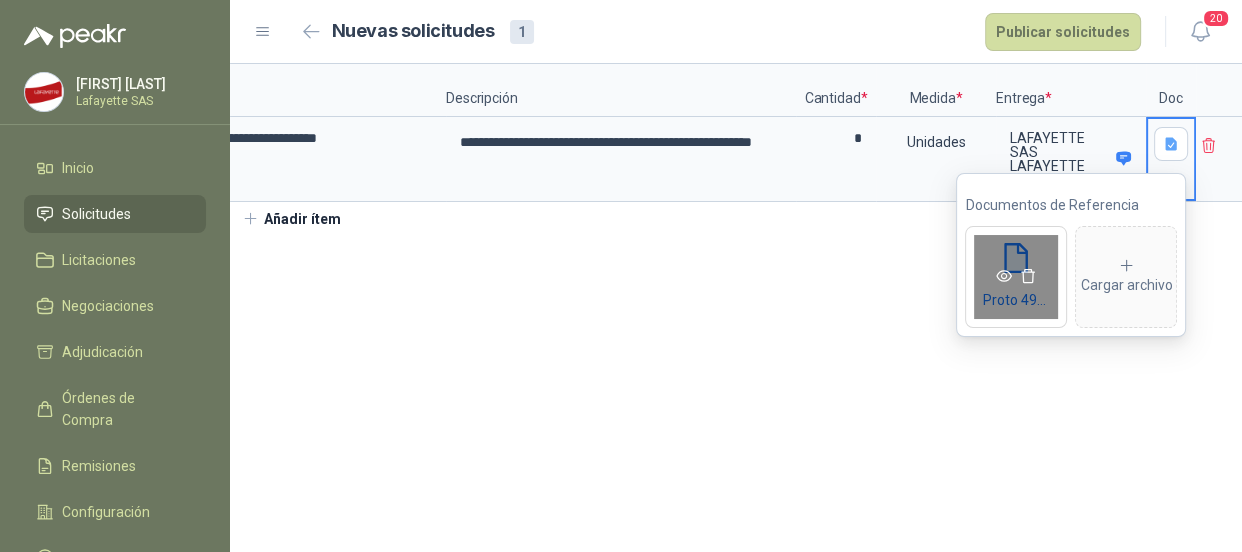 click 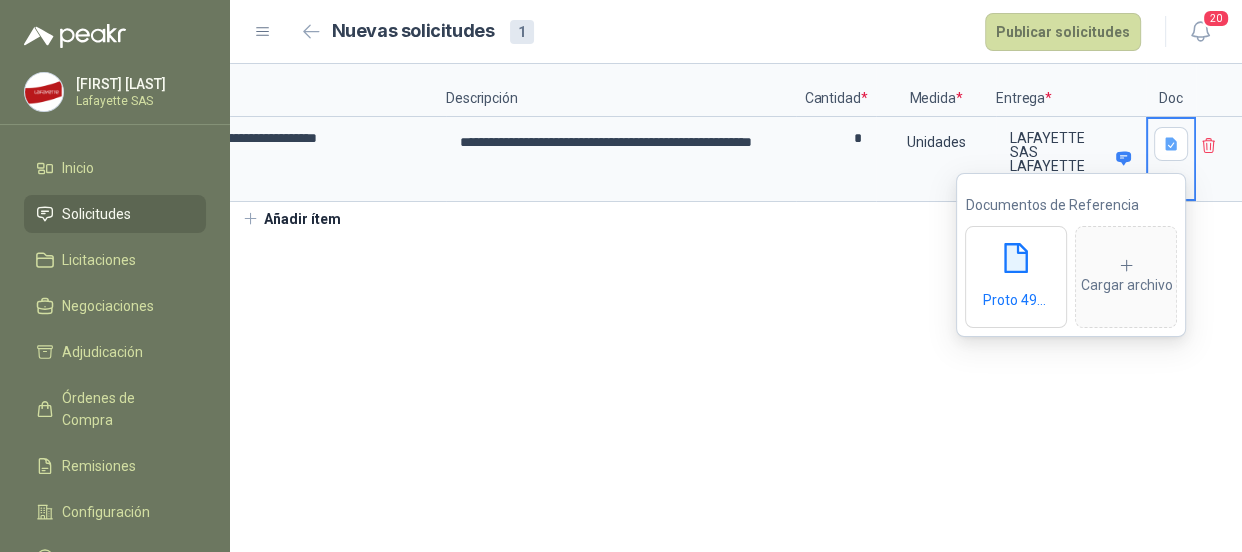 click on "**********" at bounding box center [736, 308] 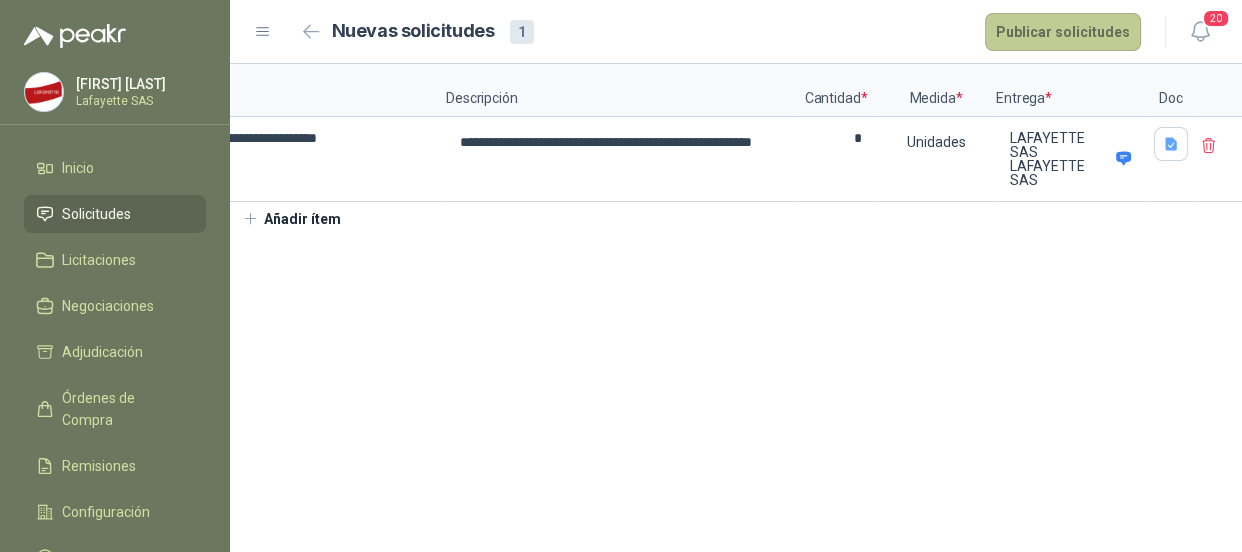 click on "Publicar solicitudes" at bounding box center (1063, 32) 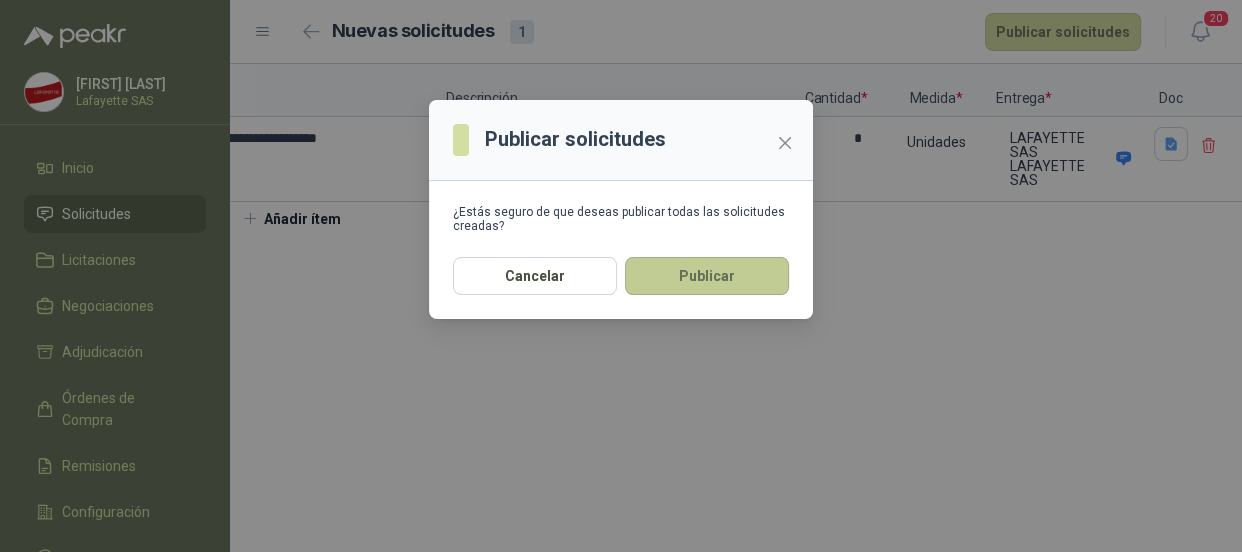click on "Publicar" at bounding box center (707, 276) 